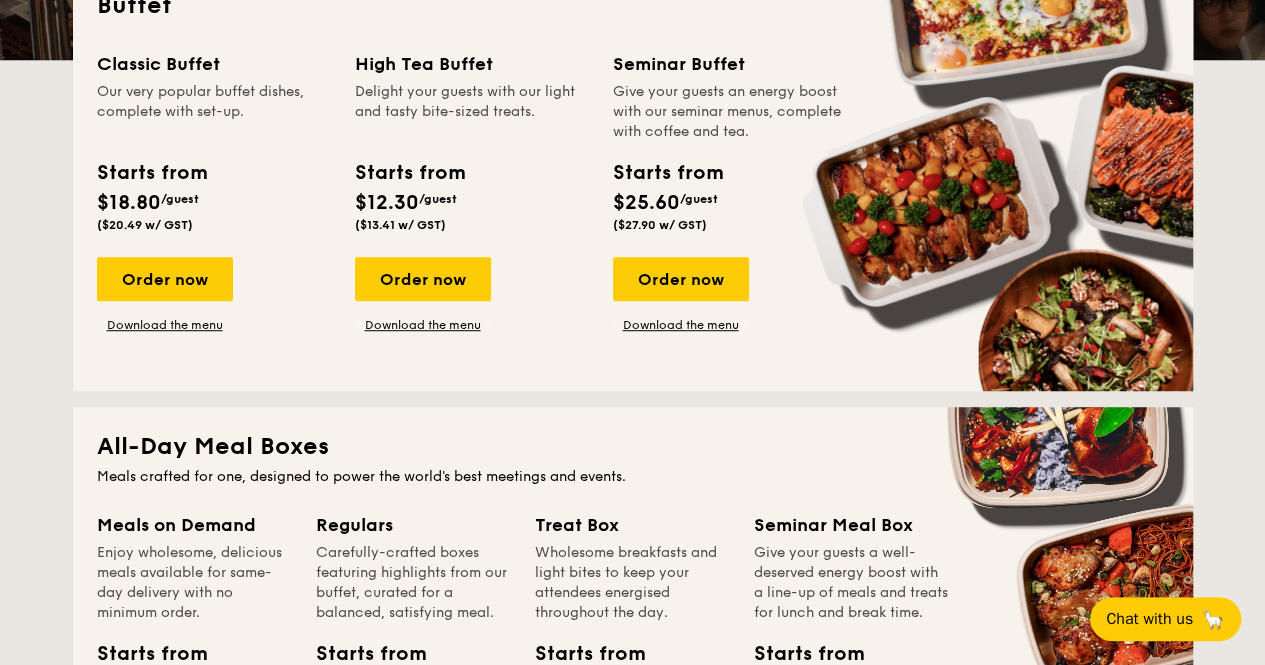 scroll, scrollTop: 0, scrollLeft: 0, axis: both 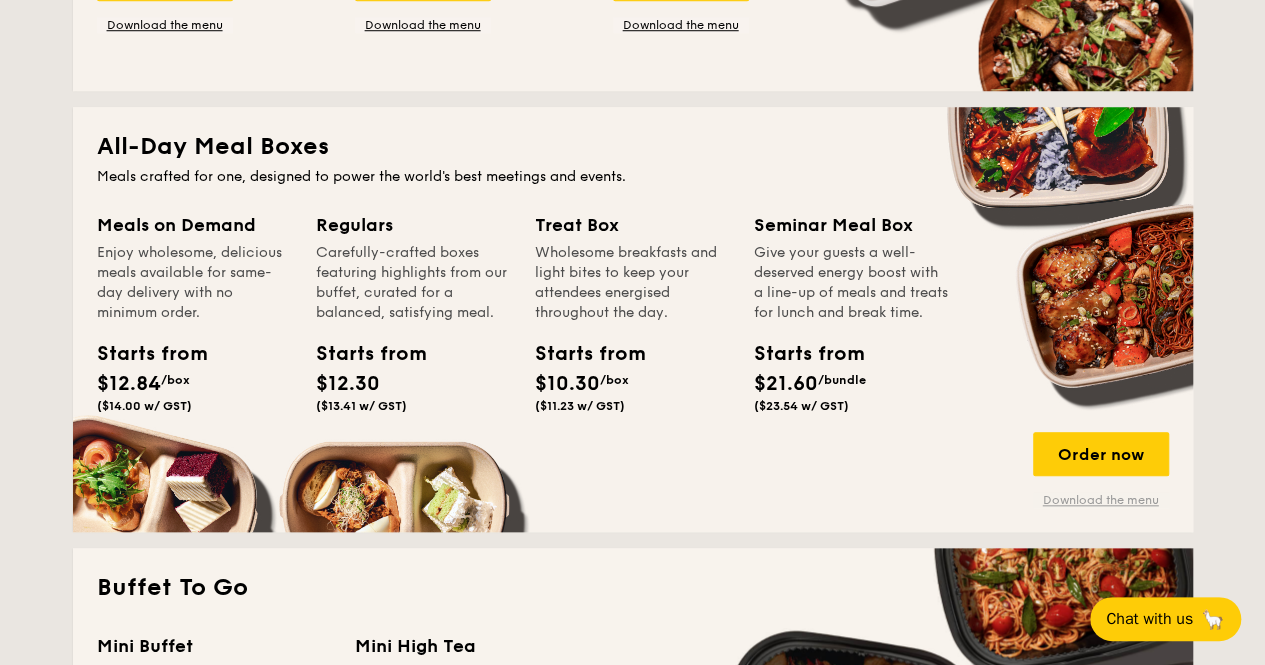 click on "Download the menu" at bounding box center [1101, 500] 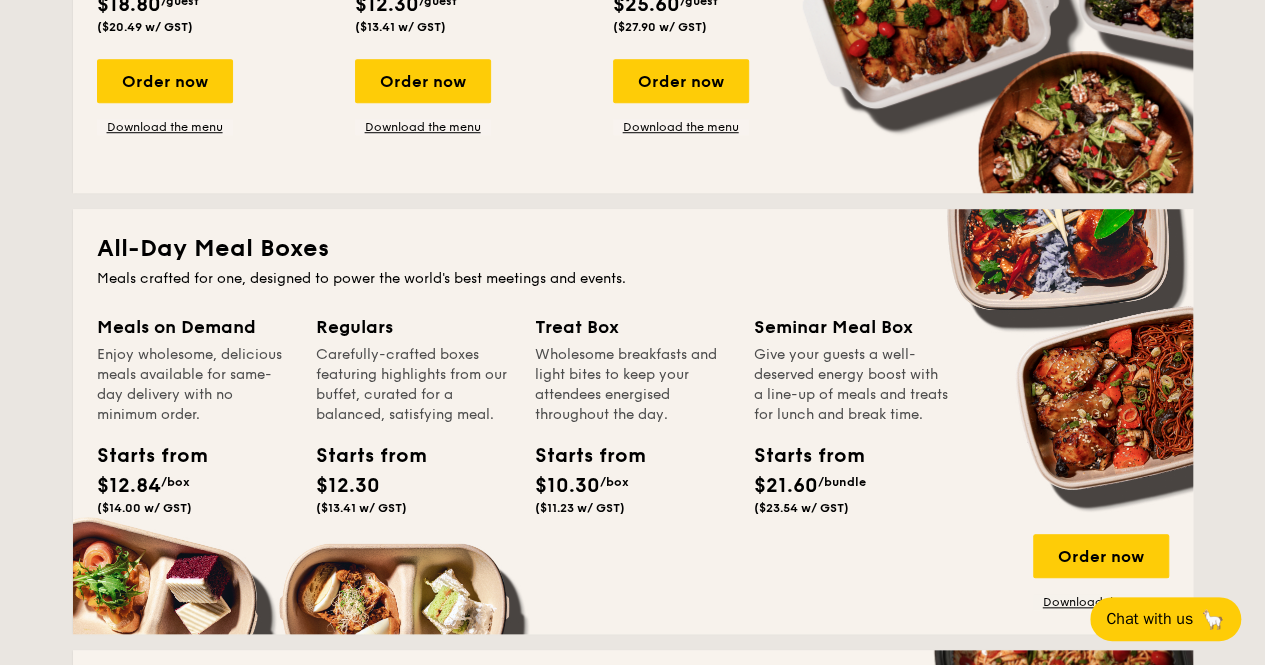 scroll, scrollTop: 700, scrollLeft: 0, axis: vertical 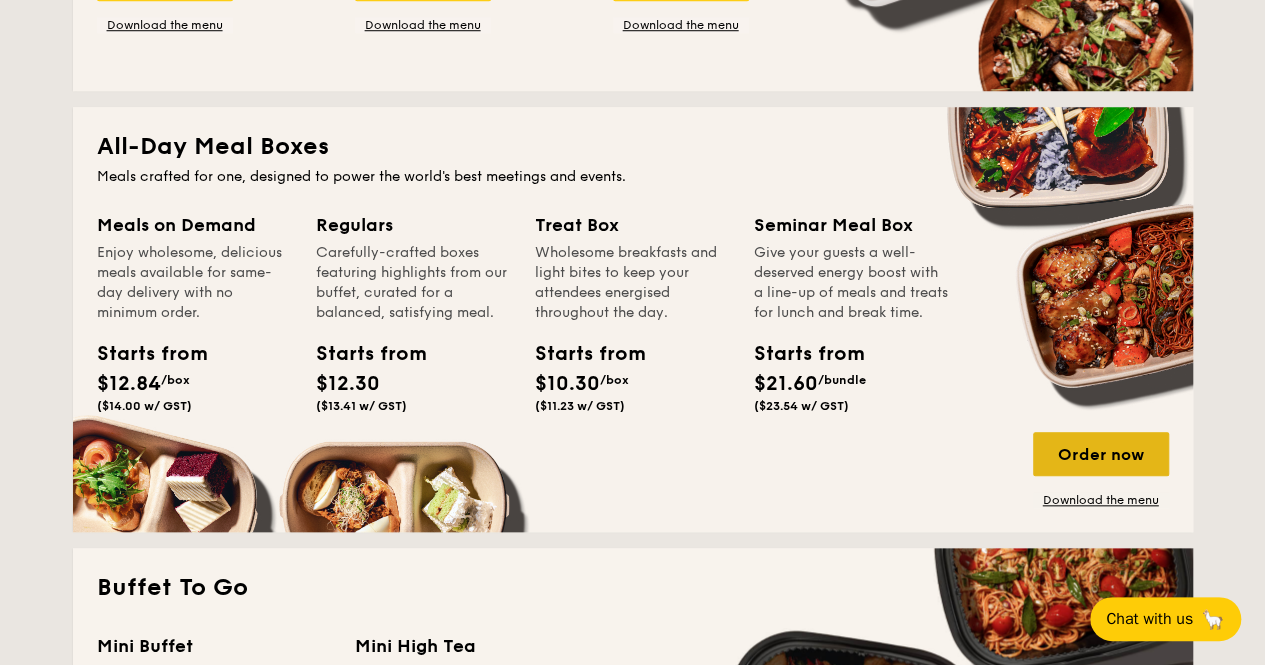 click on "Order now" at bounding box center (1101, 454) 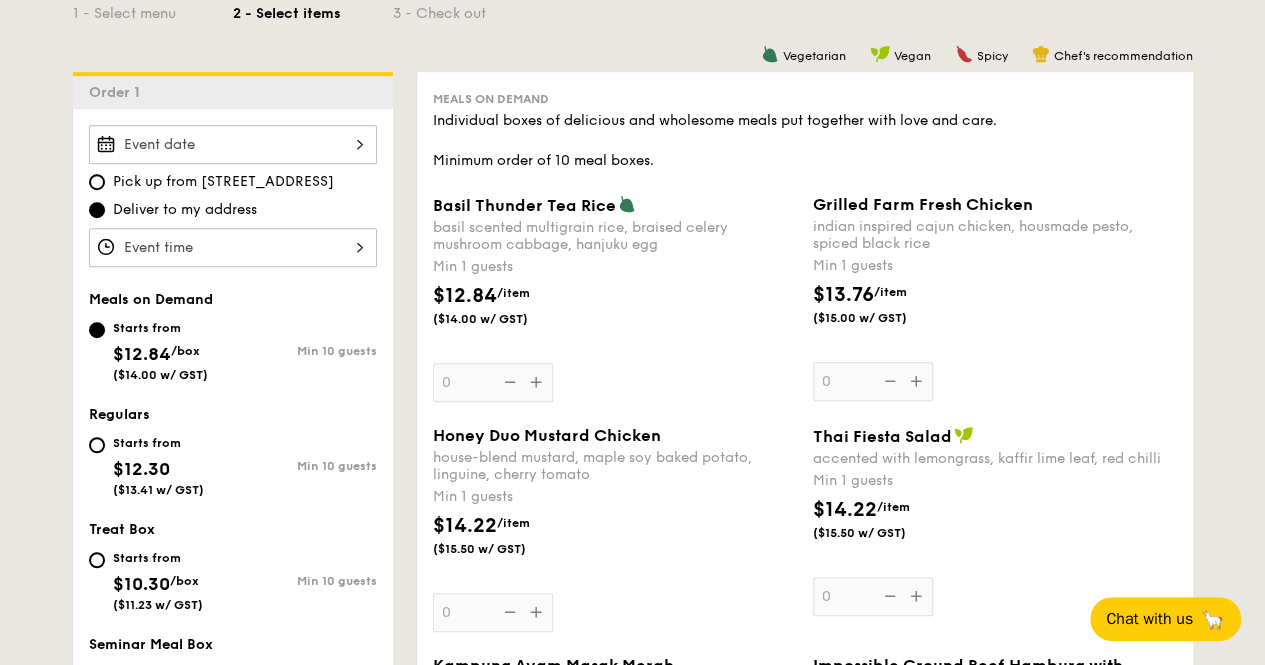 scroll, scrollTop: 600, scrollLeft: 0, axis: vertical 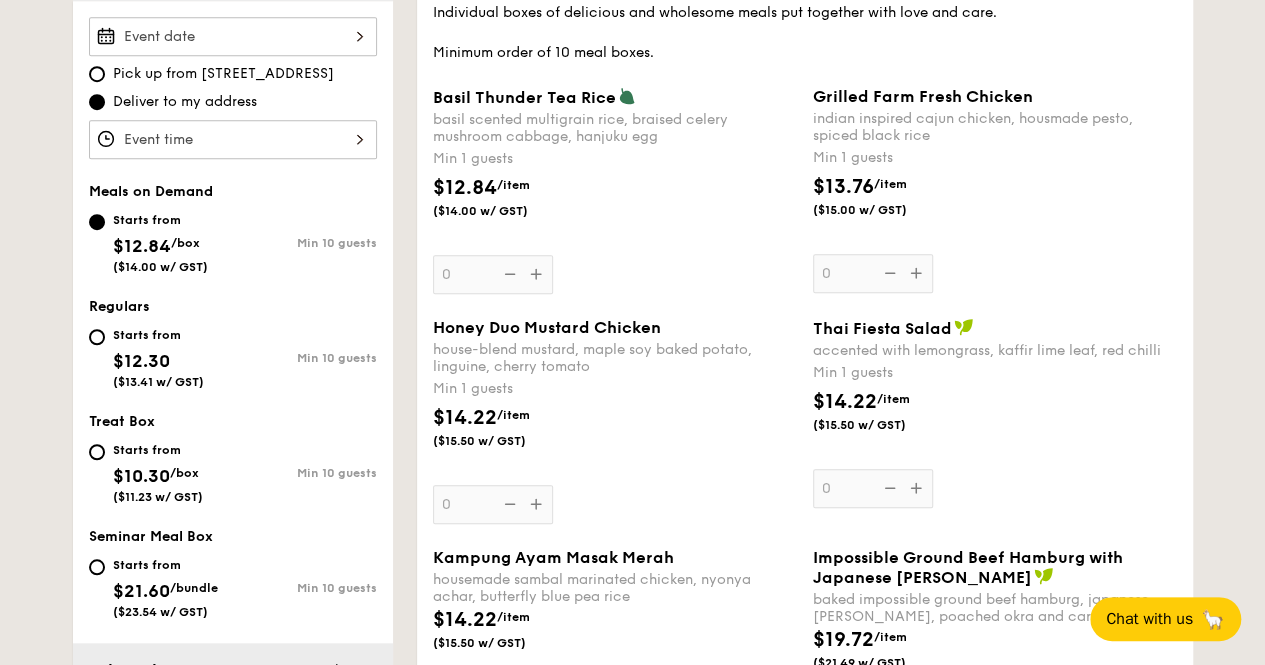 click at bounding box center [233, 36] 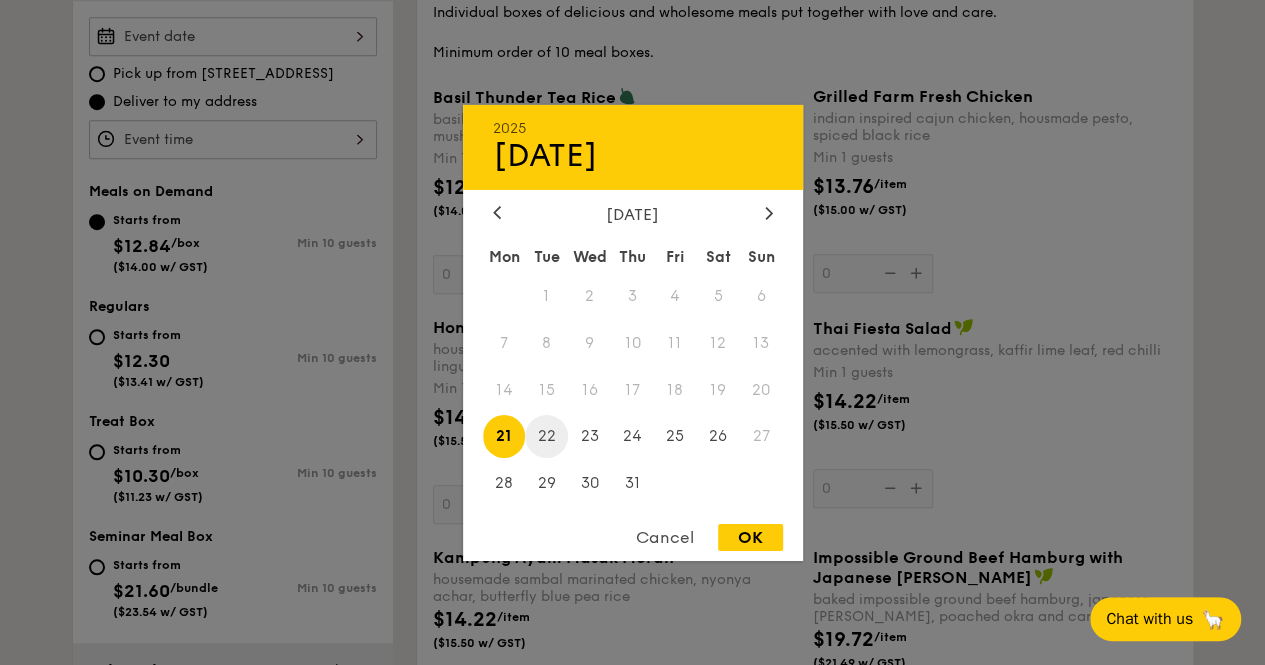 click on "22" at bounding box center (546, 436) 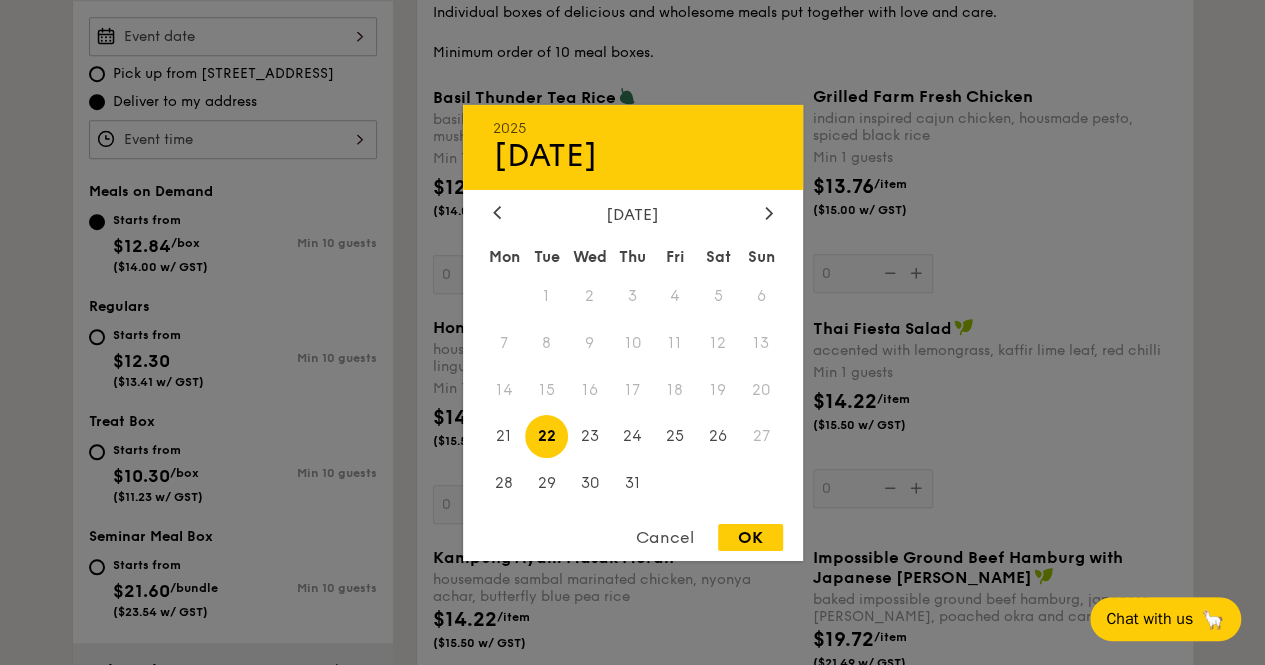 click on "OK" at bounding box center [750, 537] 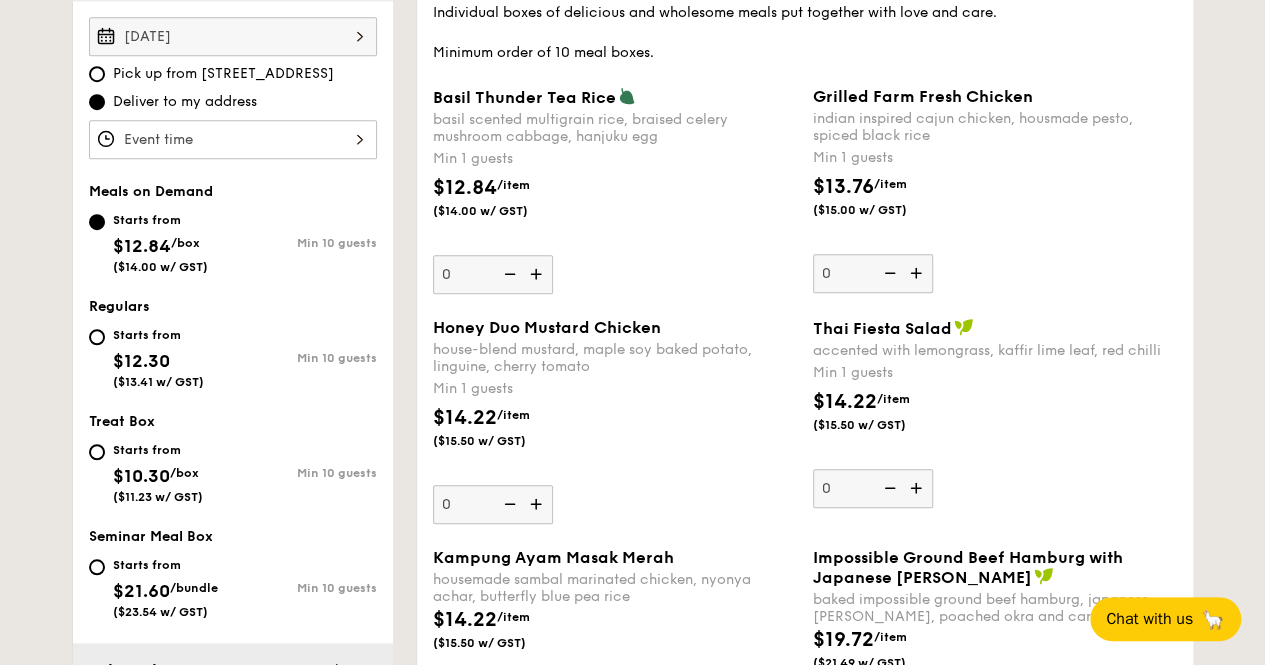 click at bounding box center (233, 139) 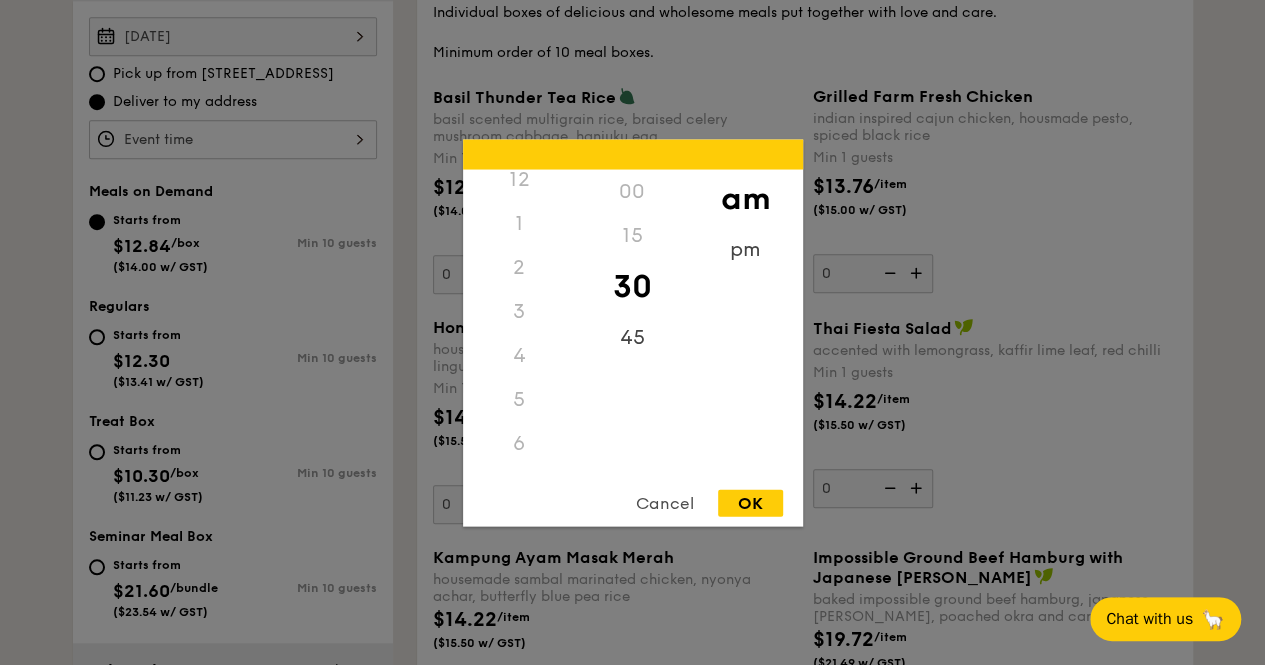 scroll, scrollTop: 0, scrollLeft: 0, axis: both 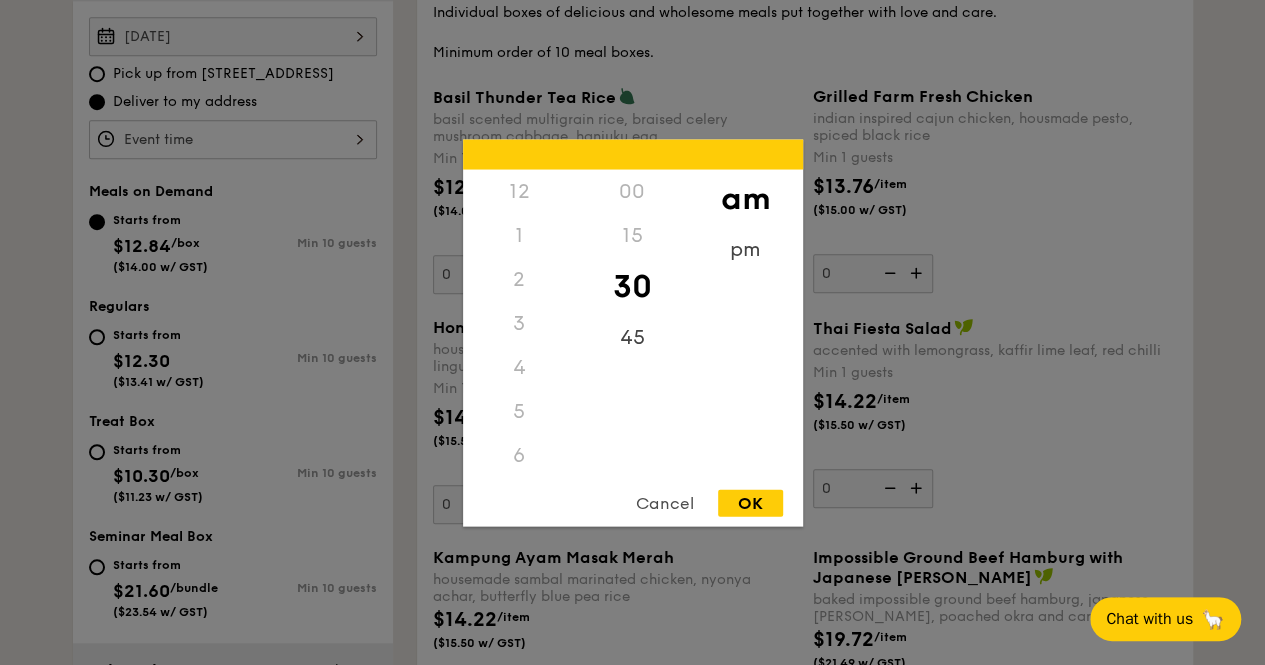 click on "12" at bounding box center (519, 191) 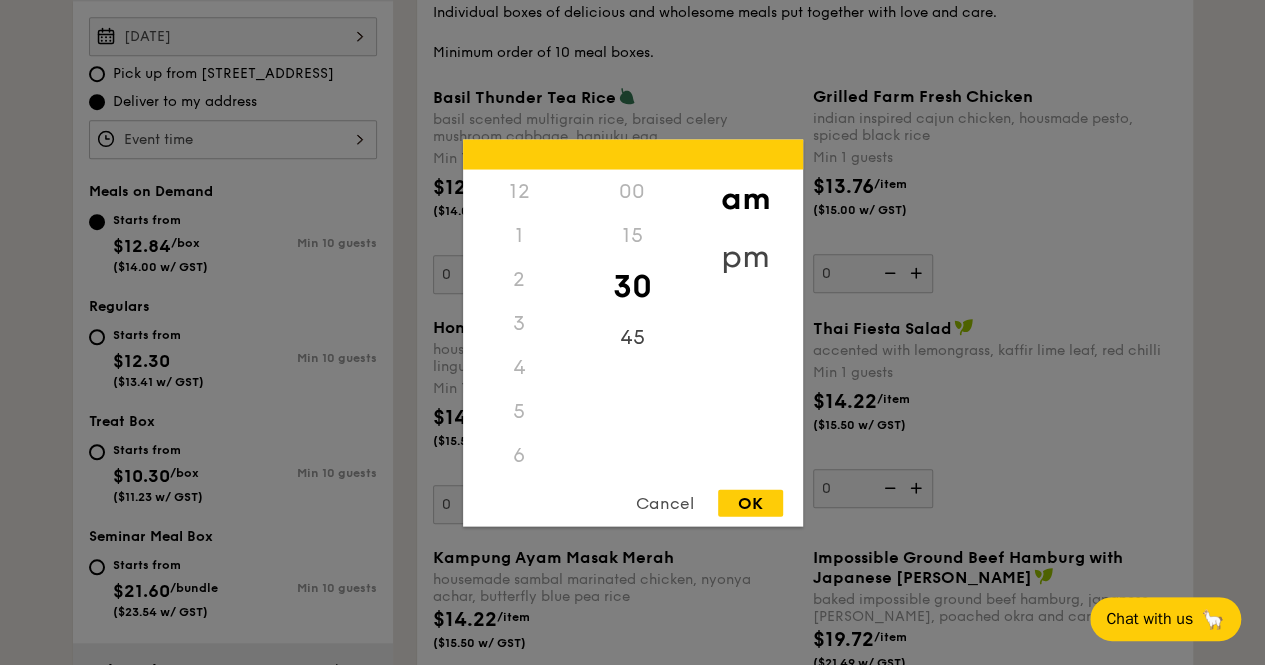 click on "pm" at bounding box center [745, 256] 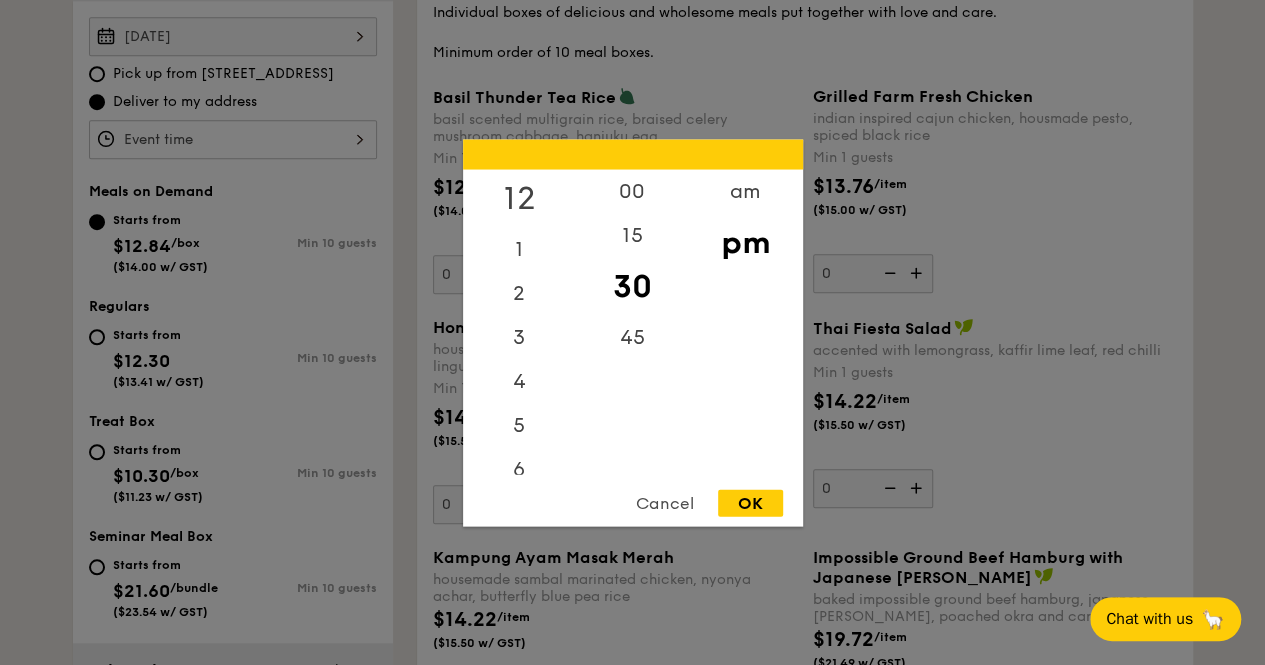click on "12" at bounding box center [519, 198] 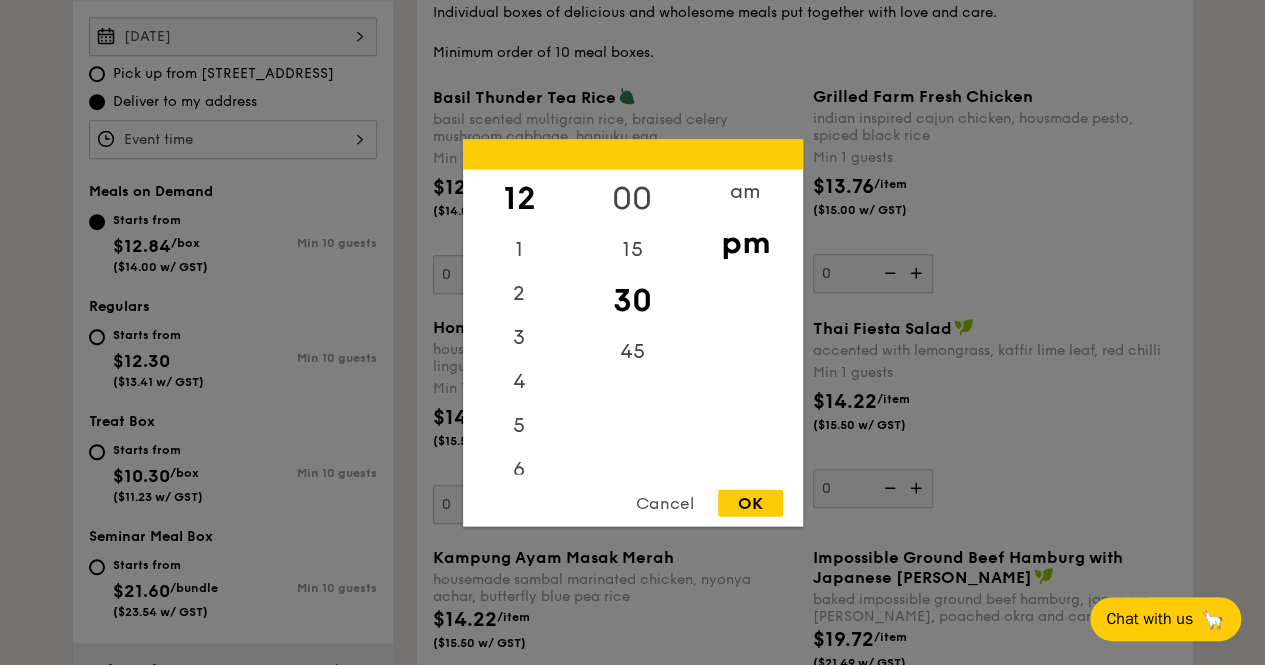 click on "00" at bounding box center [632, 198] 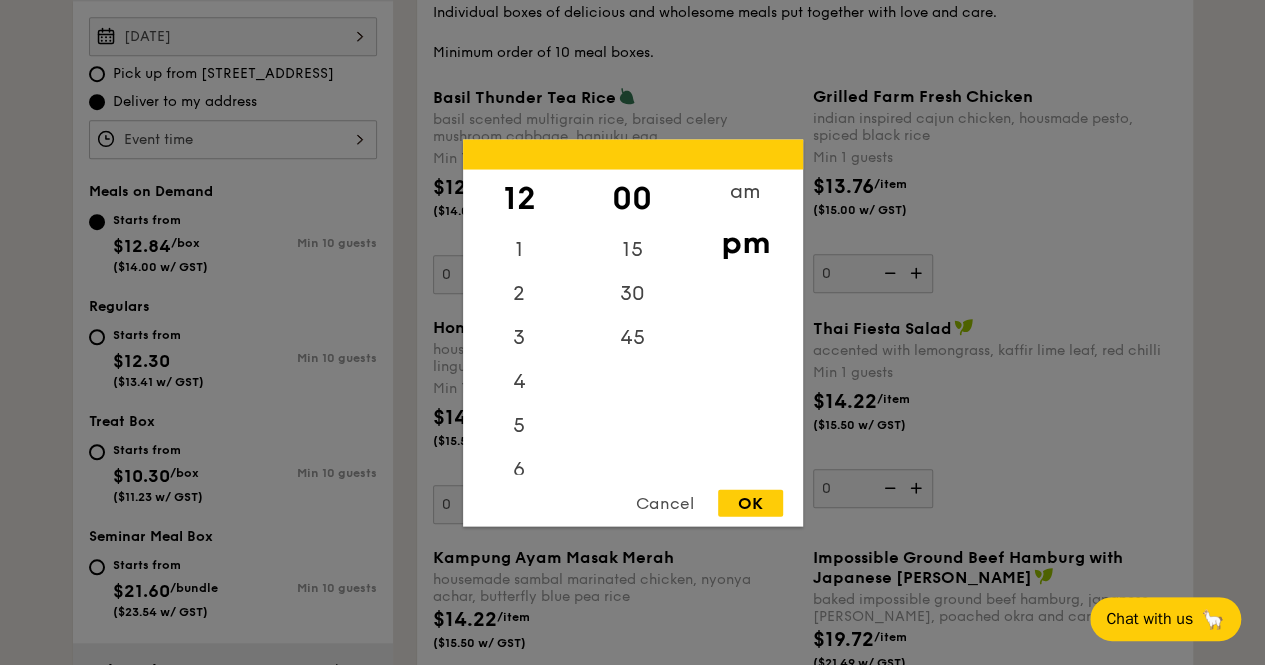 click on "OK" at bounding box center (750, 502) 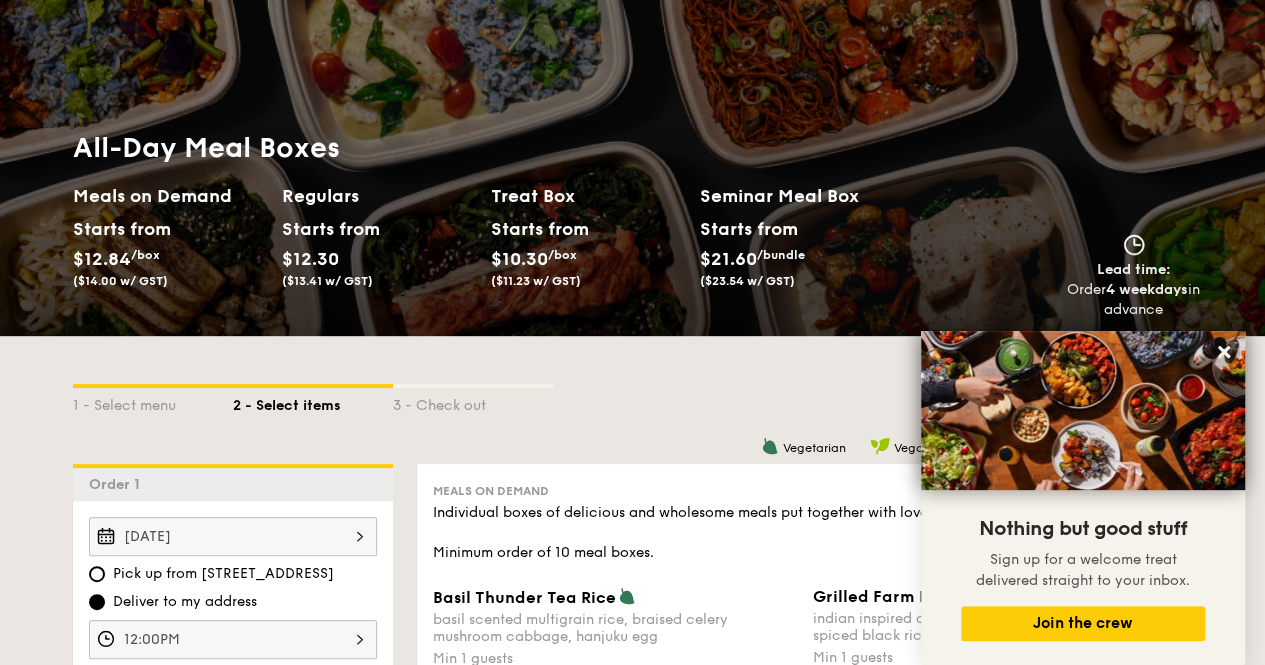 scroll, scrollTop: 500, scrollLeft: 0, axis: vertical 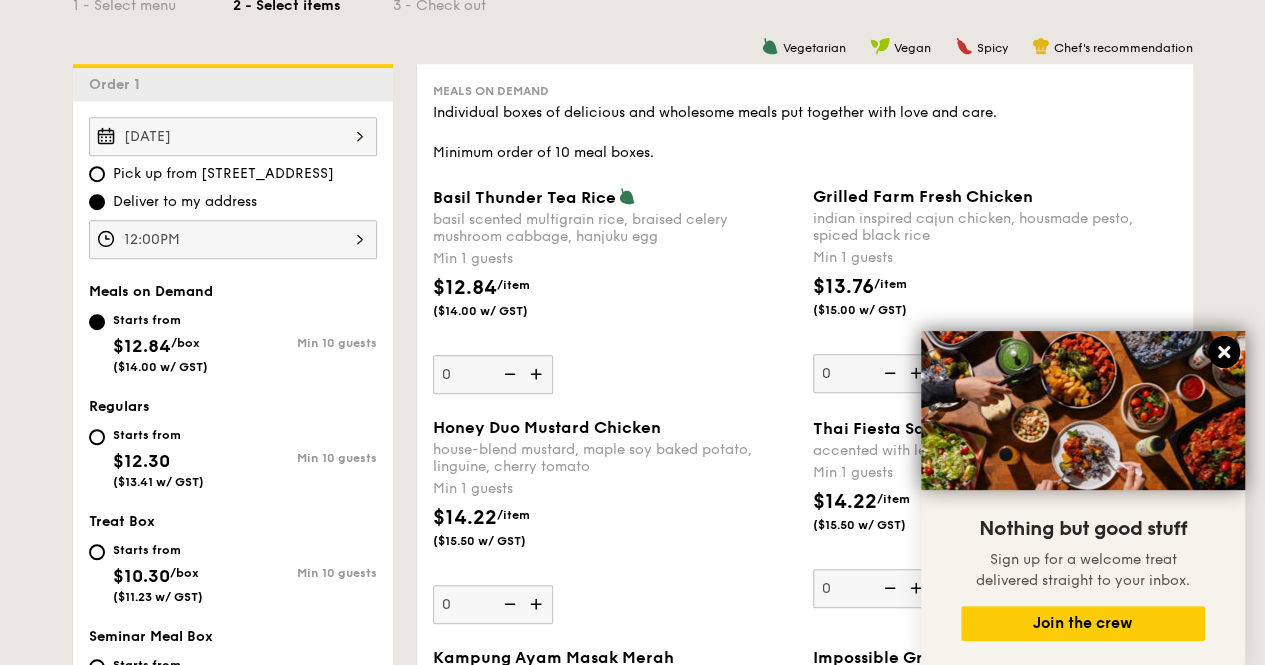 click 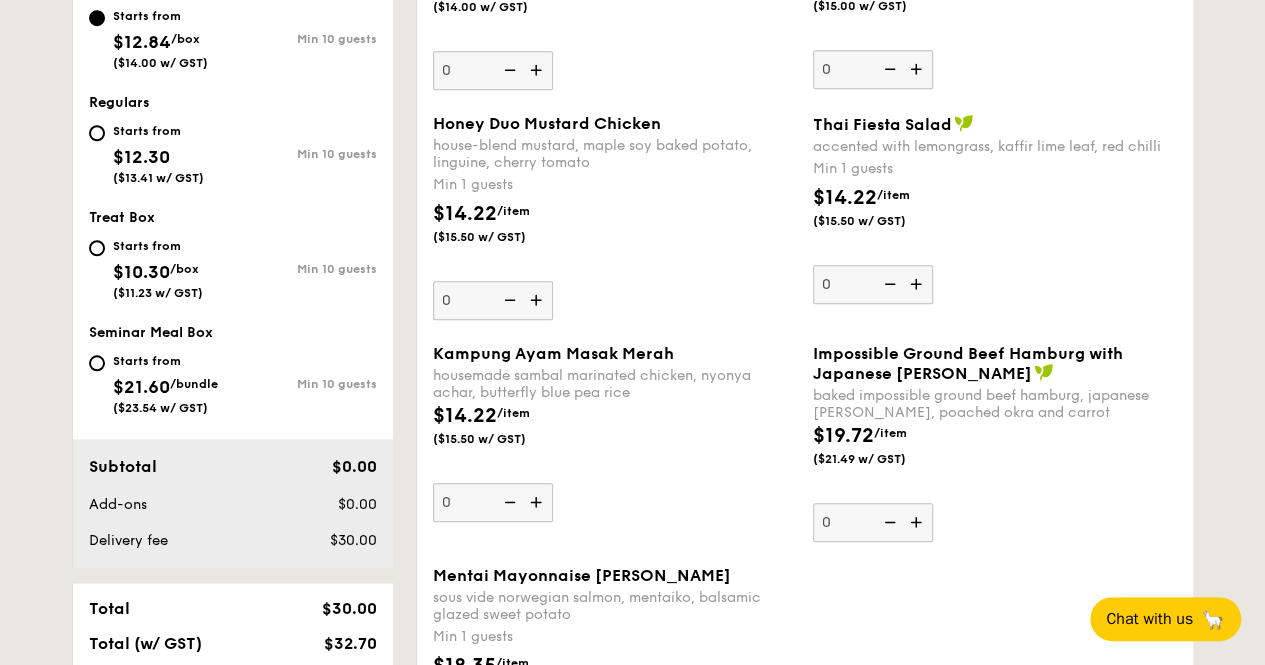 scroll, scrollTop: 900, scrollLeft: 0, axis: vertical 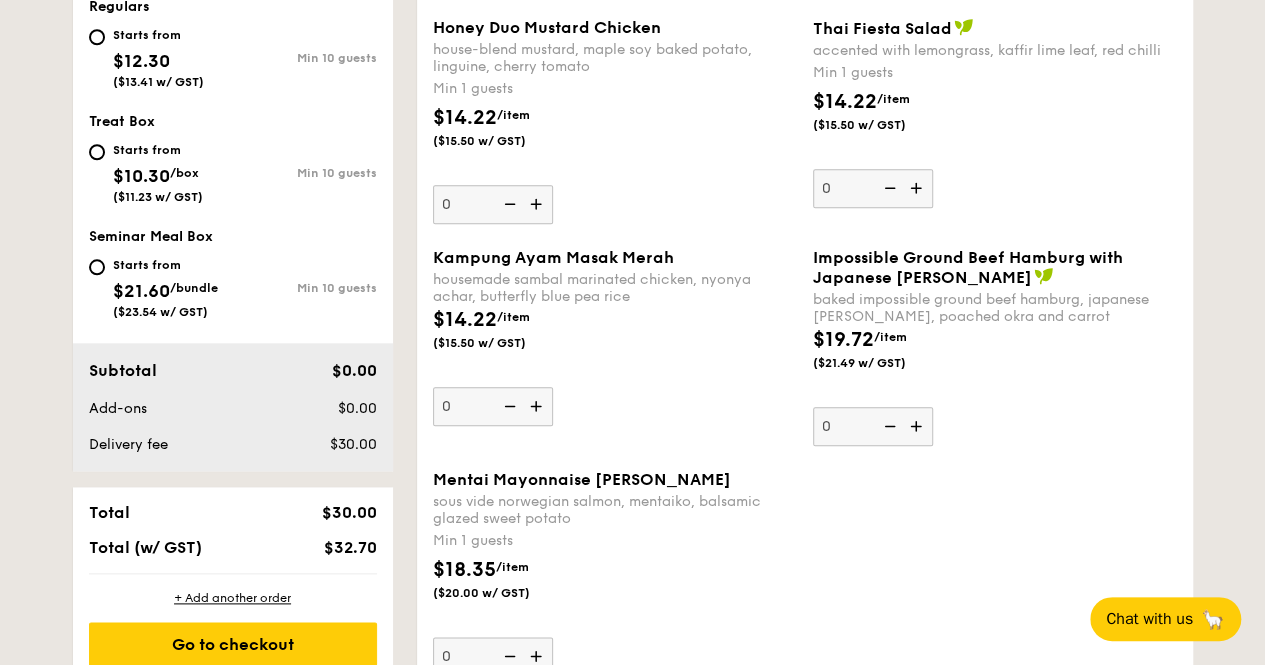 click at bounding box center (538, 204) 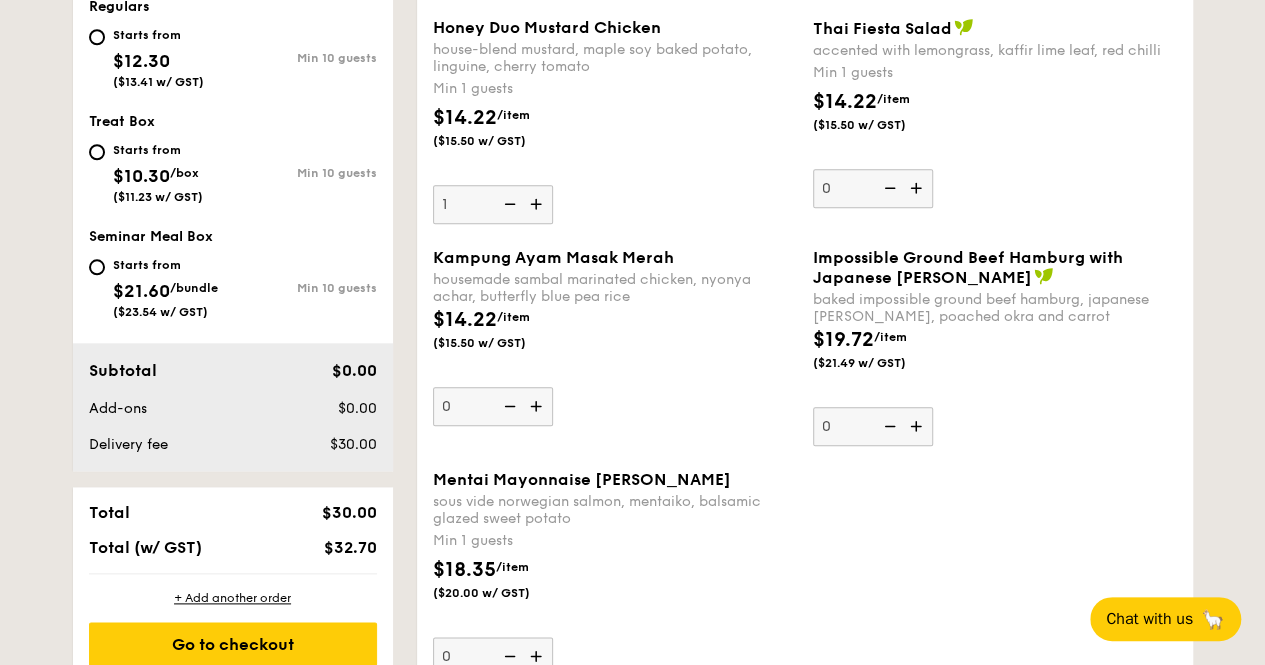 click at bounding box center [538, 204] 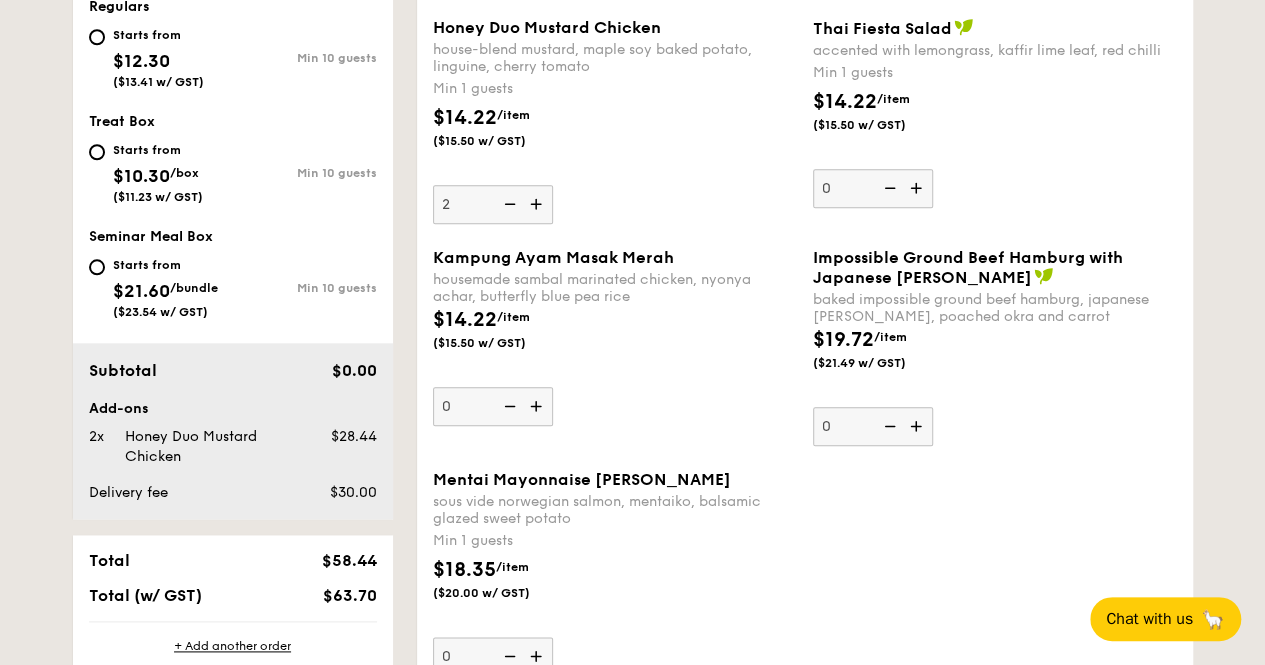 click at bounding box center (538, 204) 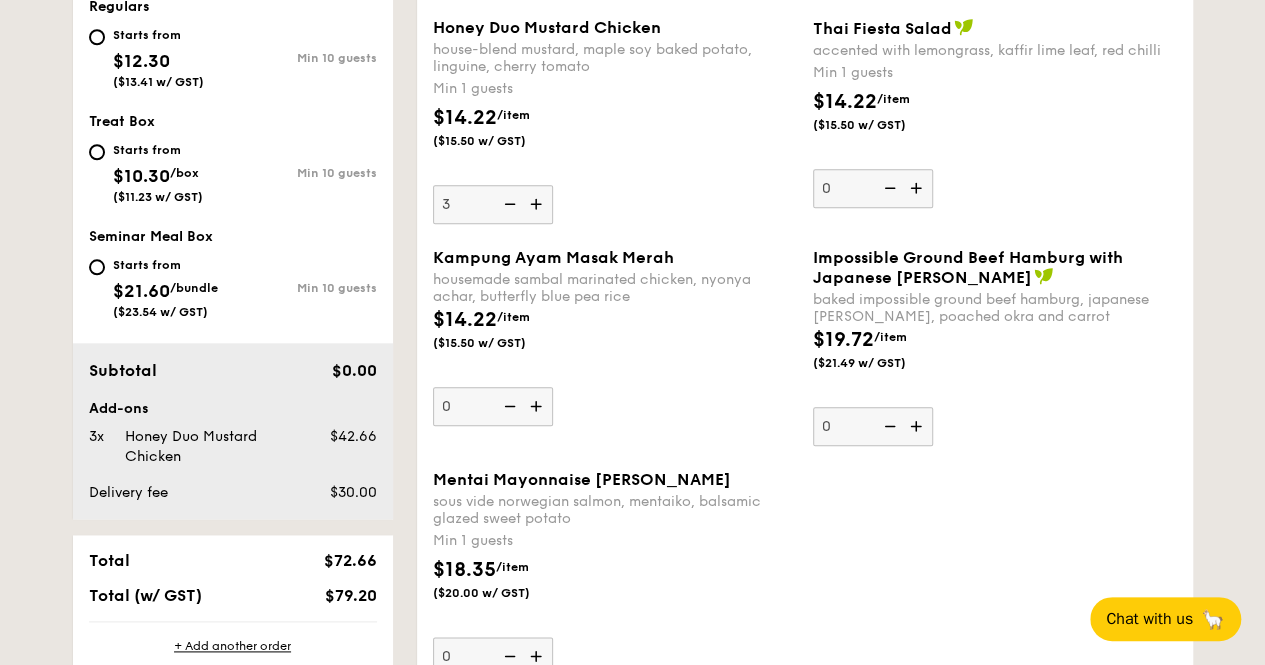 click at bounding box center (538, 204) 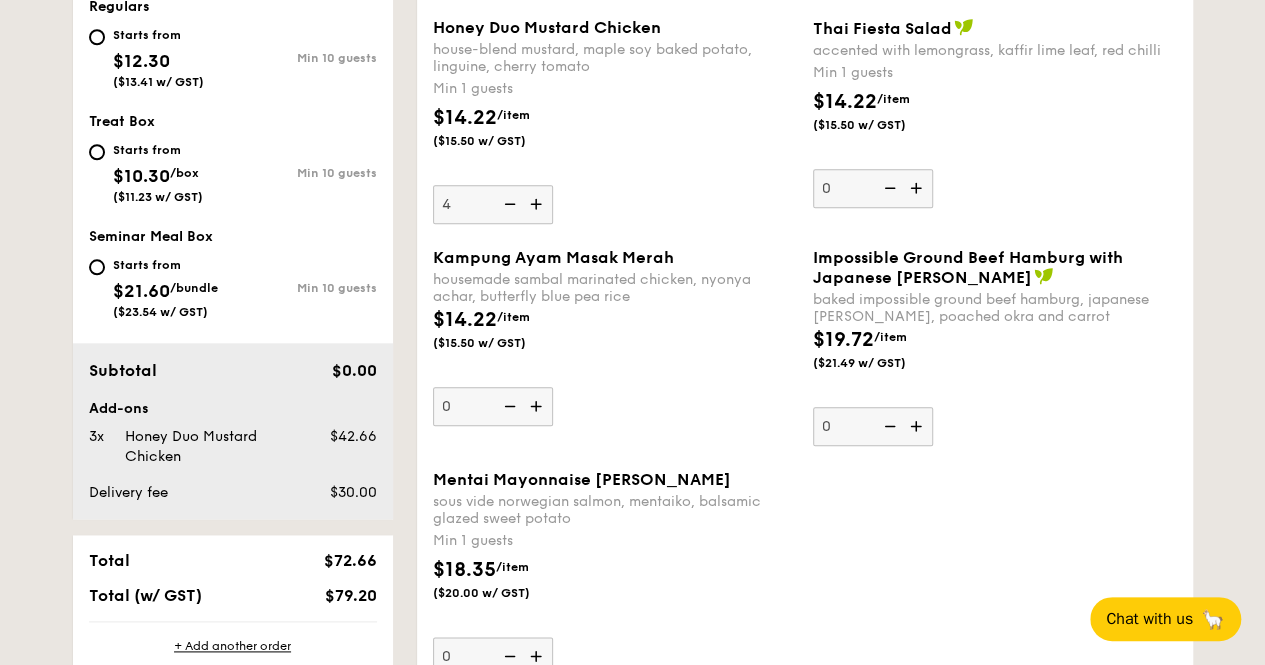 click at bounding box center (538, 204) 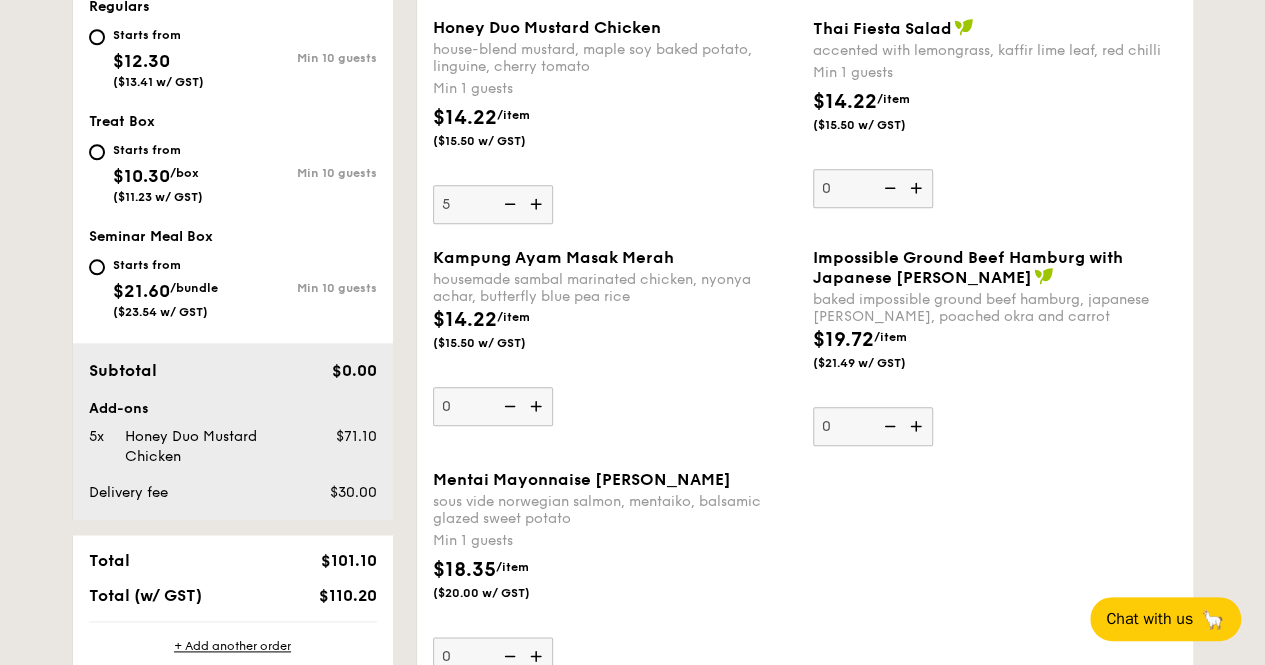 click at bounding box center [538, 204] 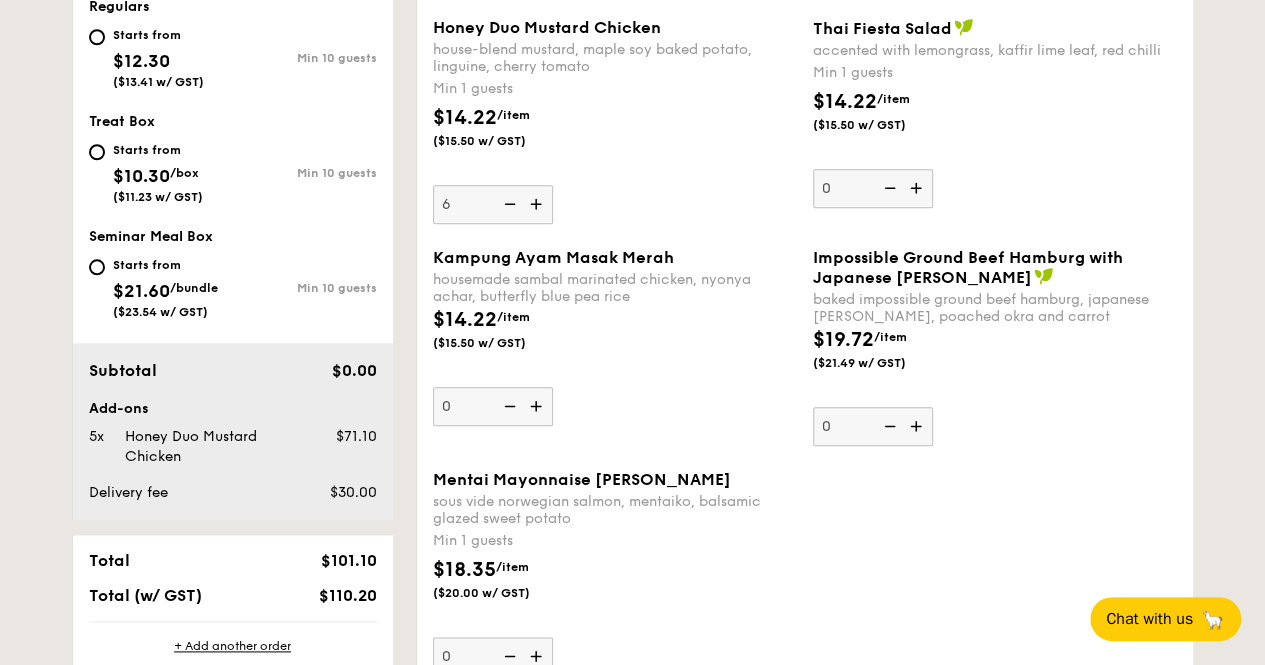 click at bounding box center [538, 204] 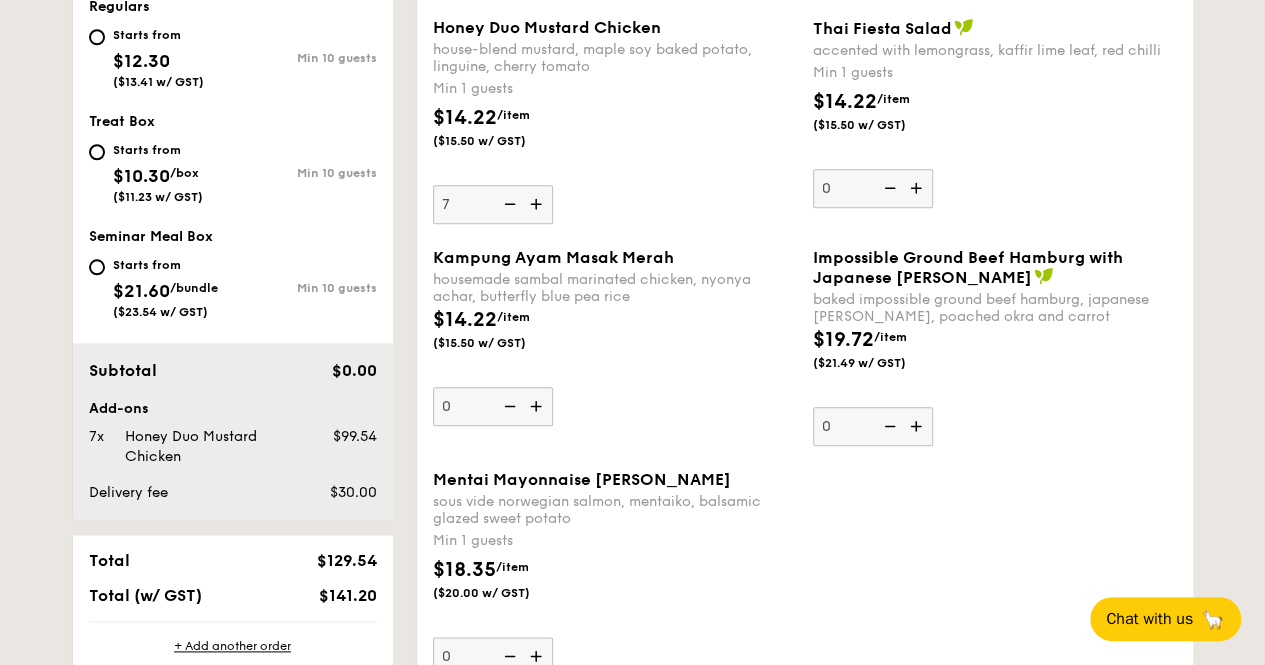 click at bounding box center [538, 204] 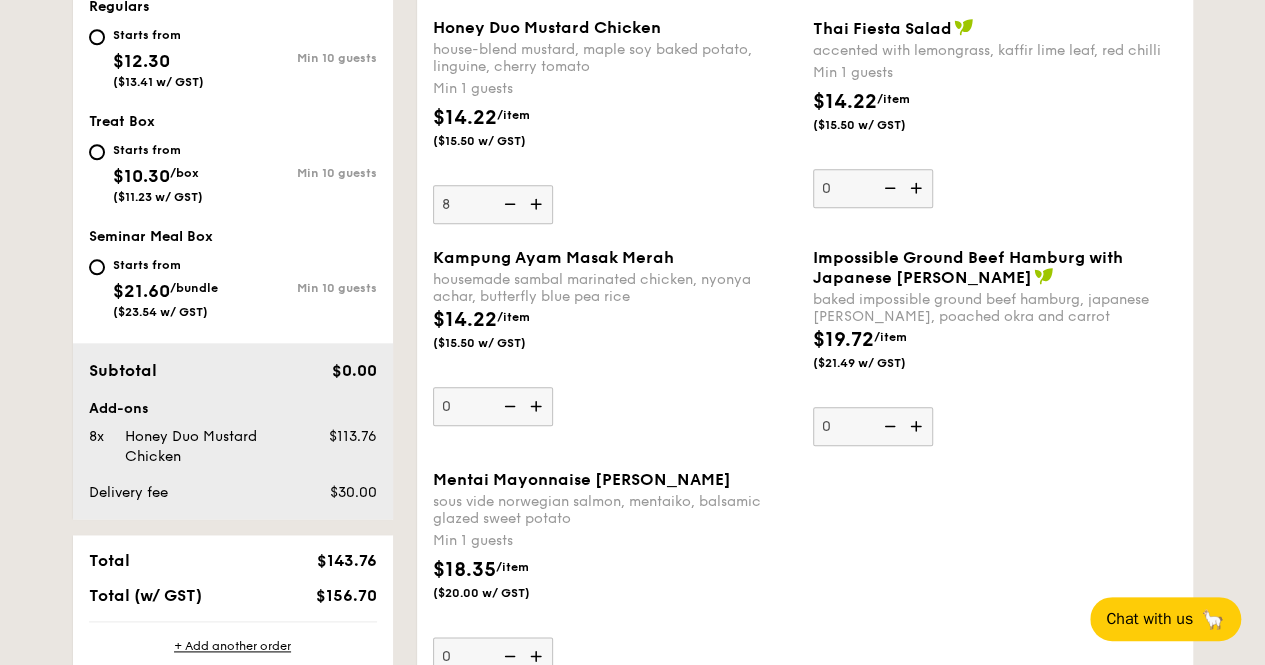 click at bounding box center [538, 204] 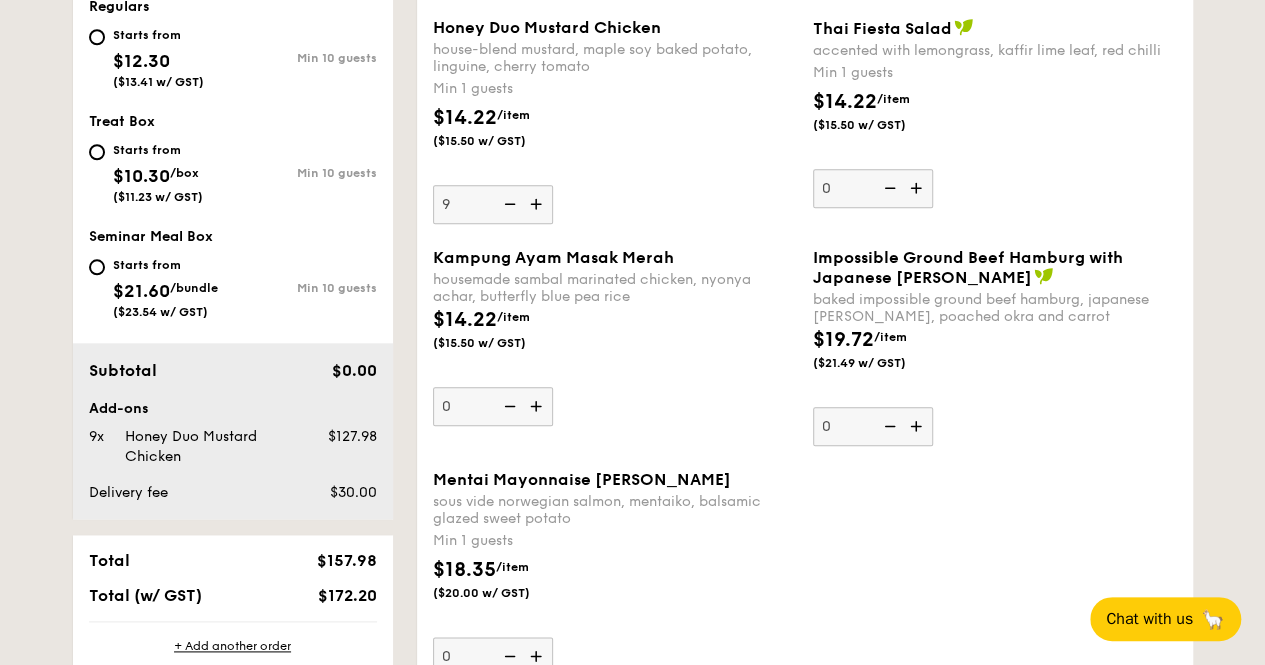 click at bounding box center (538, 204) 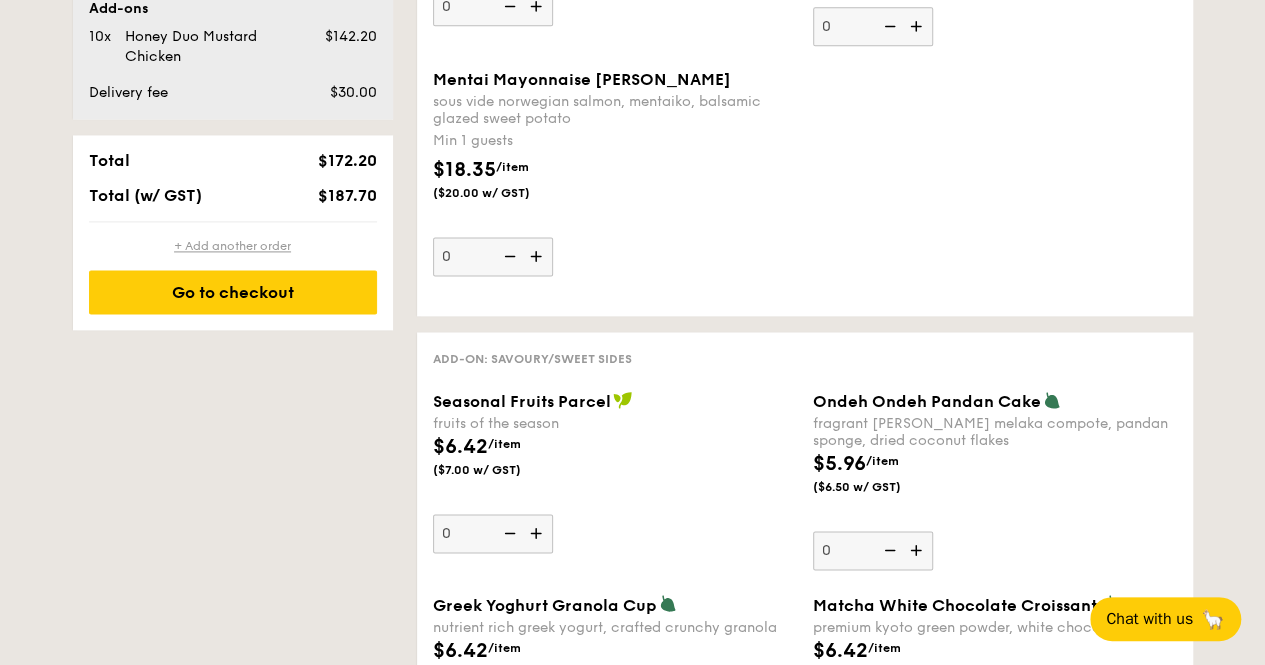 scroll, scrollTop: 1400, scrollLeft: 0, axis: vertical 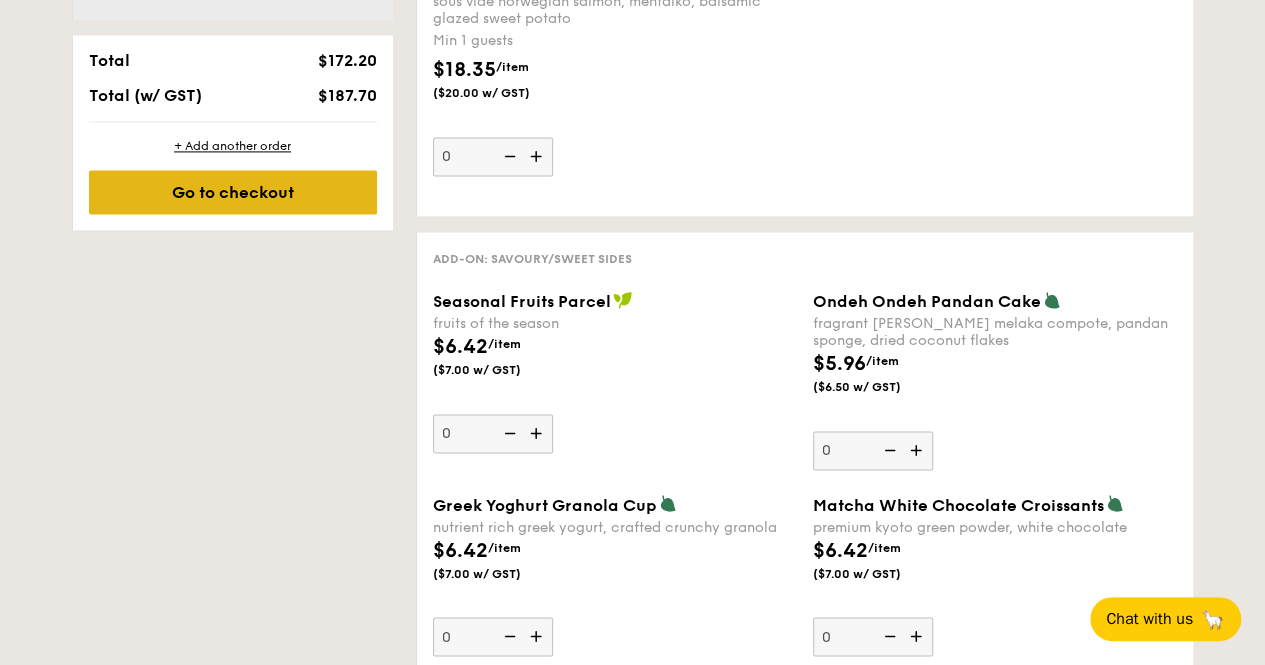 click on "Go to checkout" at bounding box center (233, 192) 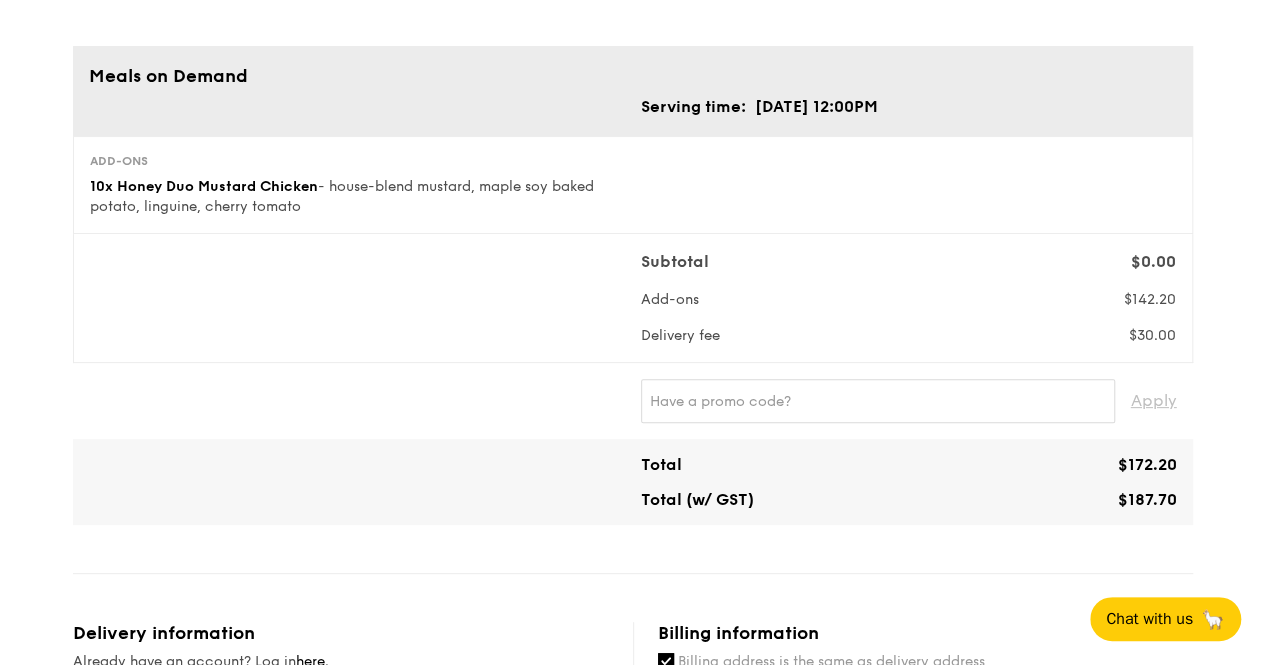 scroll, scrollTop: 200, scrollLeft: 0, axis: vertical 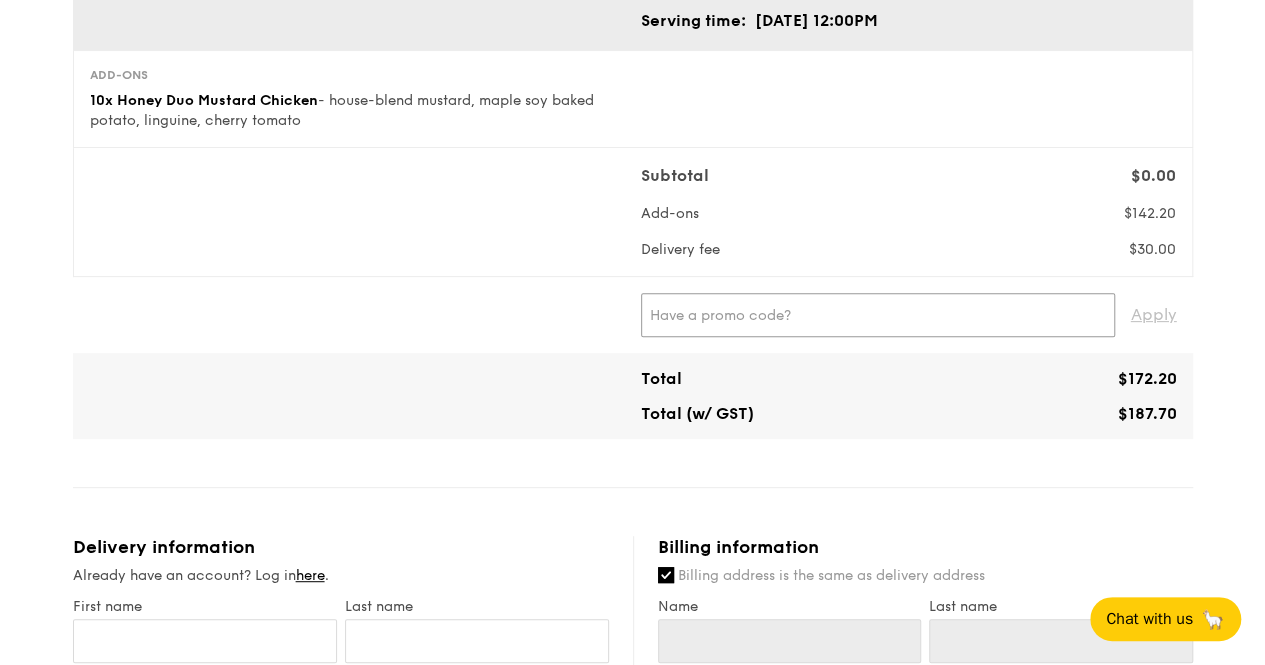 click at bounding box center (878, 315) 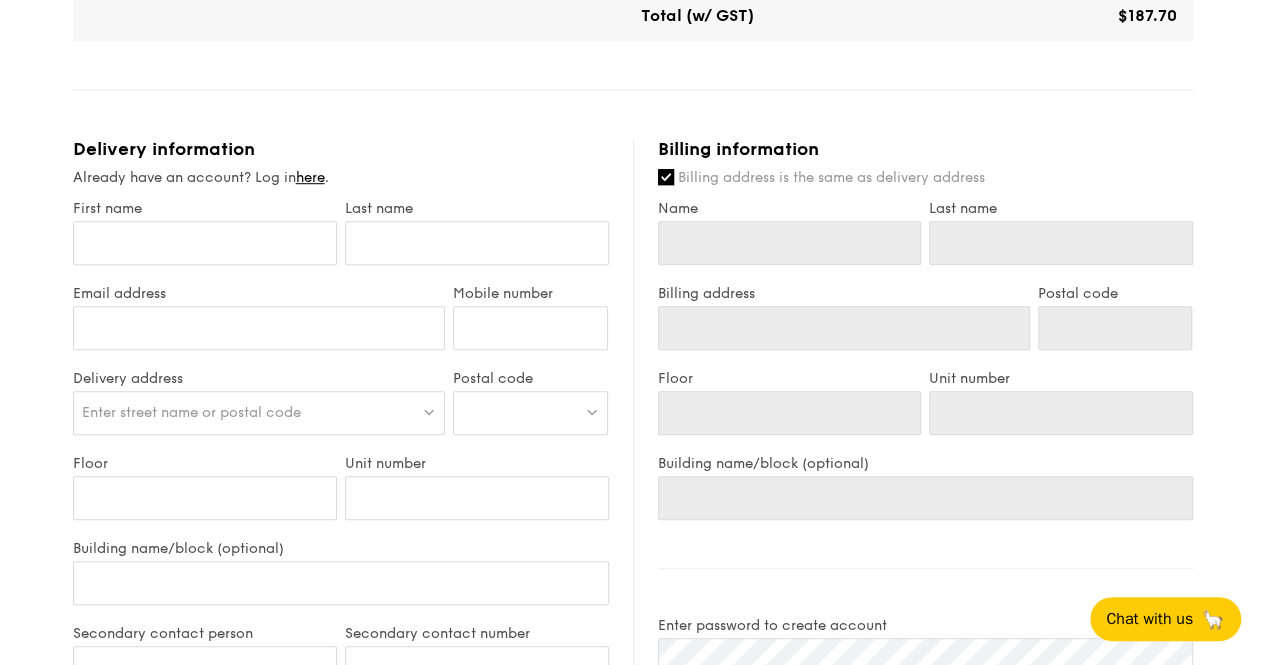 scroll, scrollTop: 600, scrollLeft: 0, axis: vertical 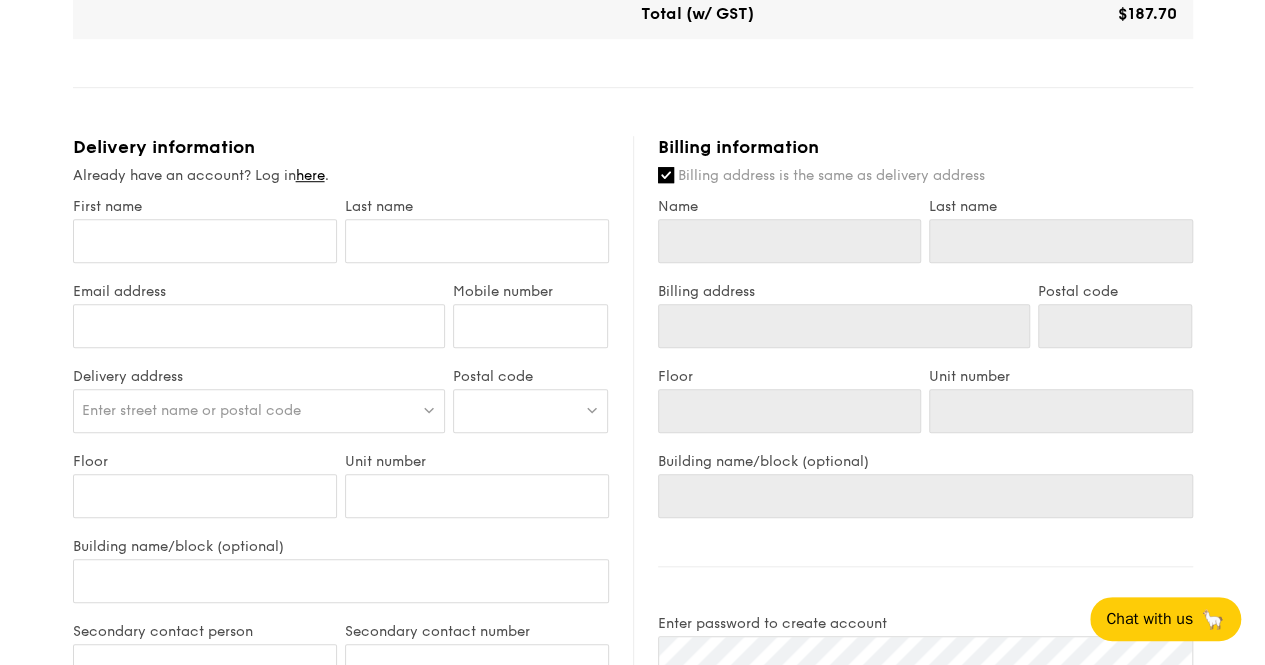 click on "Name" at bounding box center (790, 240) 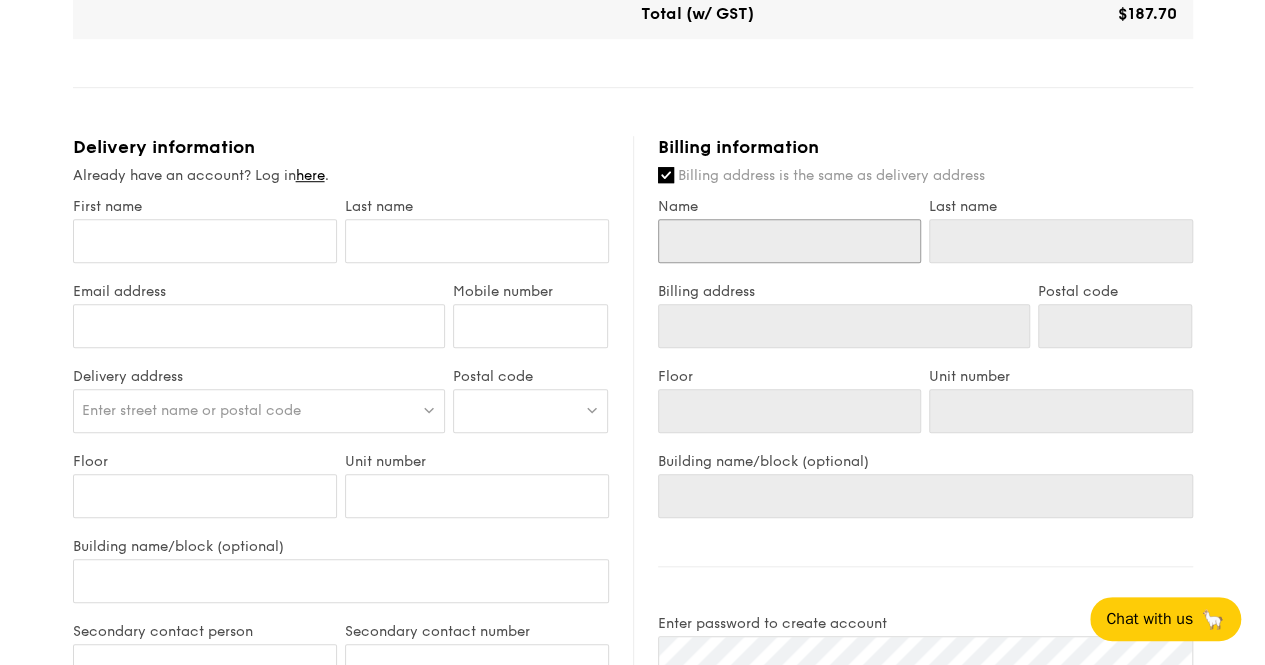 click on "Name" at bounding box center [790, 241] 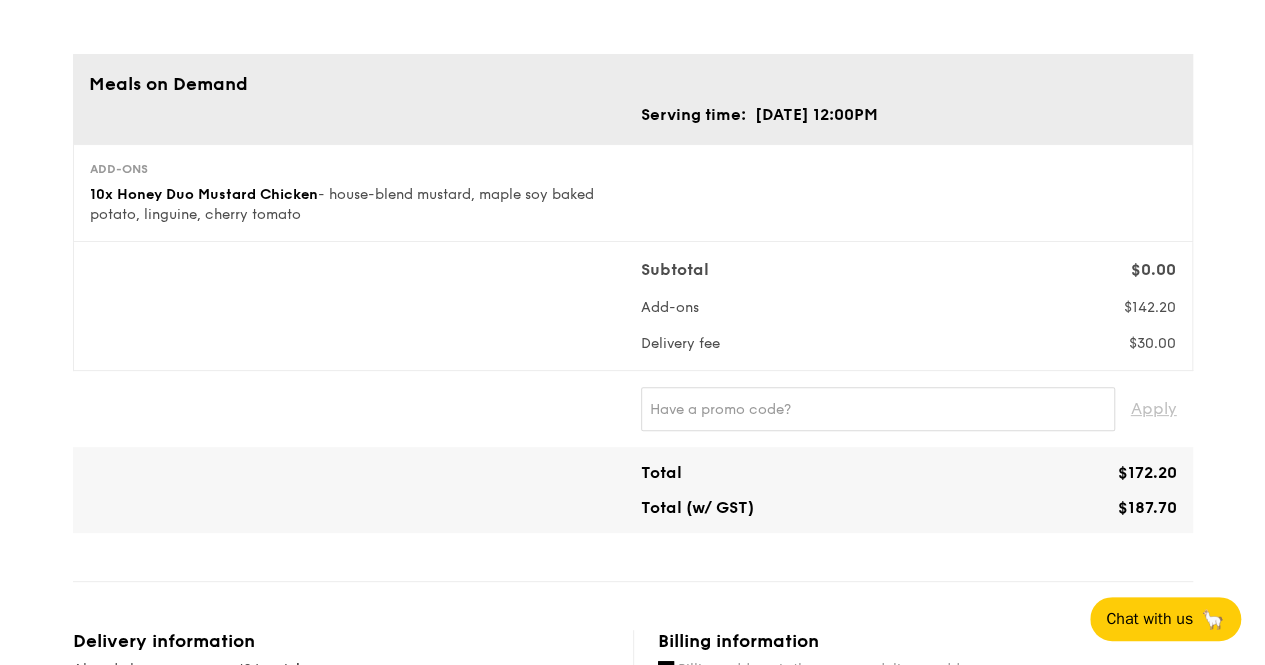 scroll, scrollTop: 0, scrollLeft: 0, axis: both 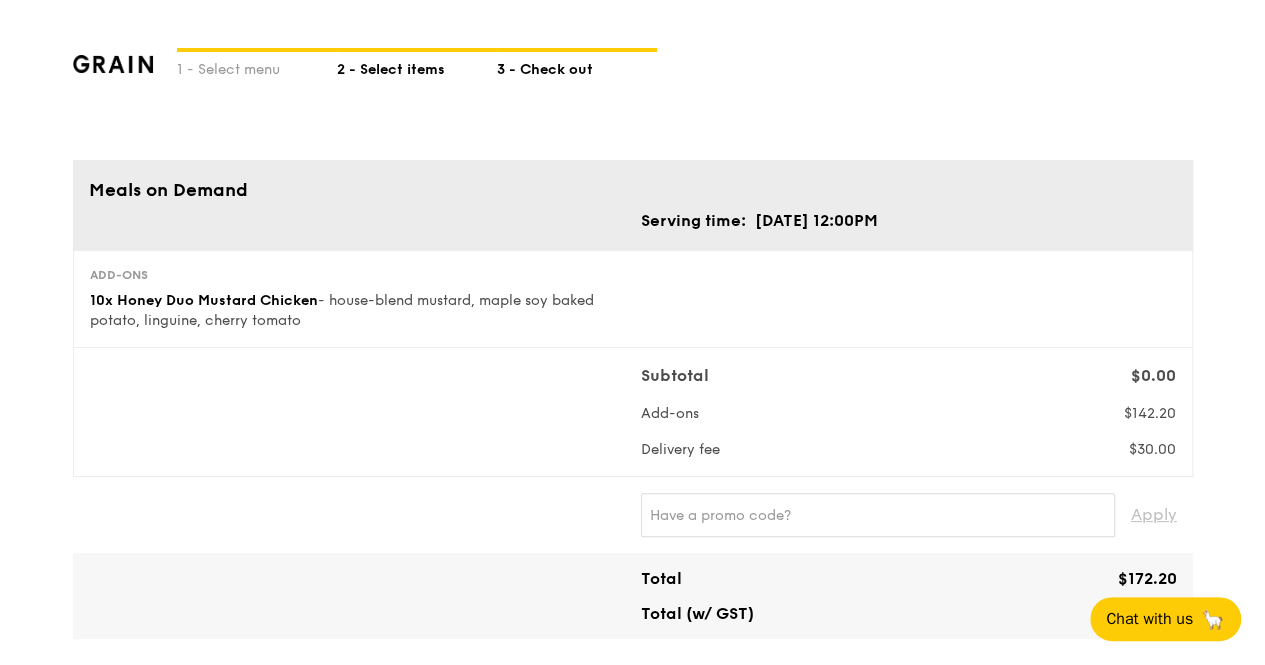 click on "2 - Select items" at bounding box center (417, 66) 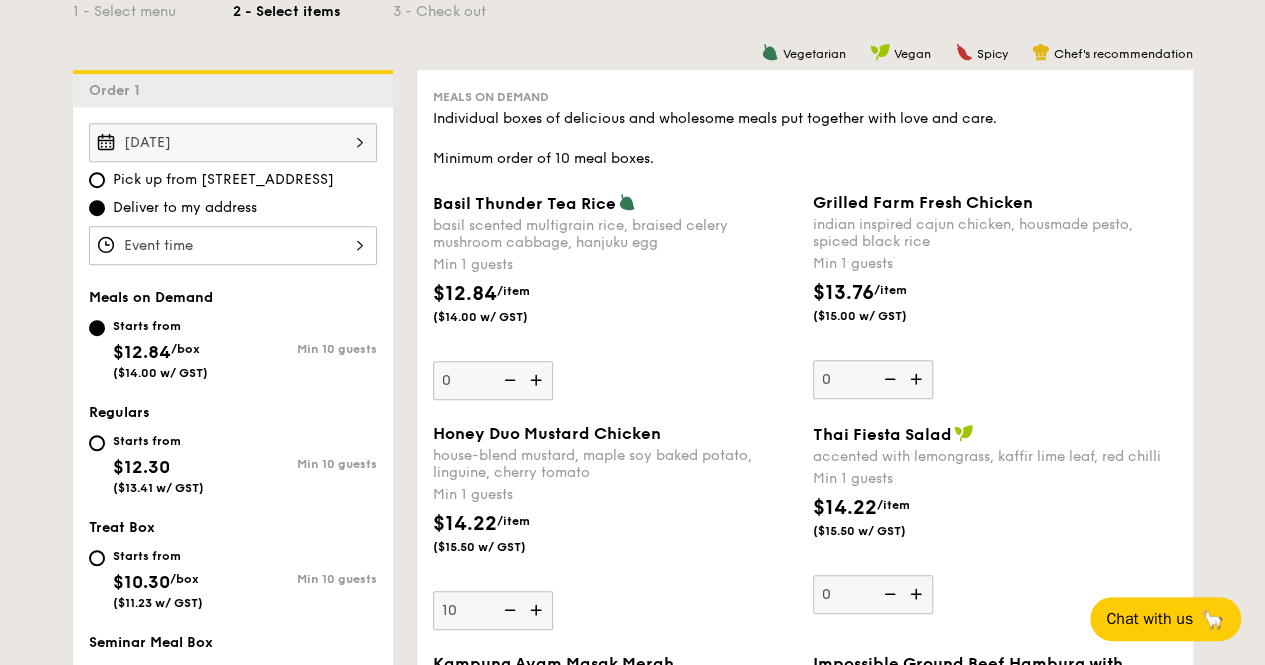 scroll, scrollTop: 700, scrollLeft: 0, axis: vertical 